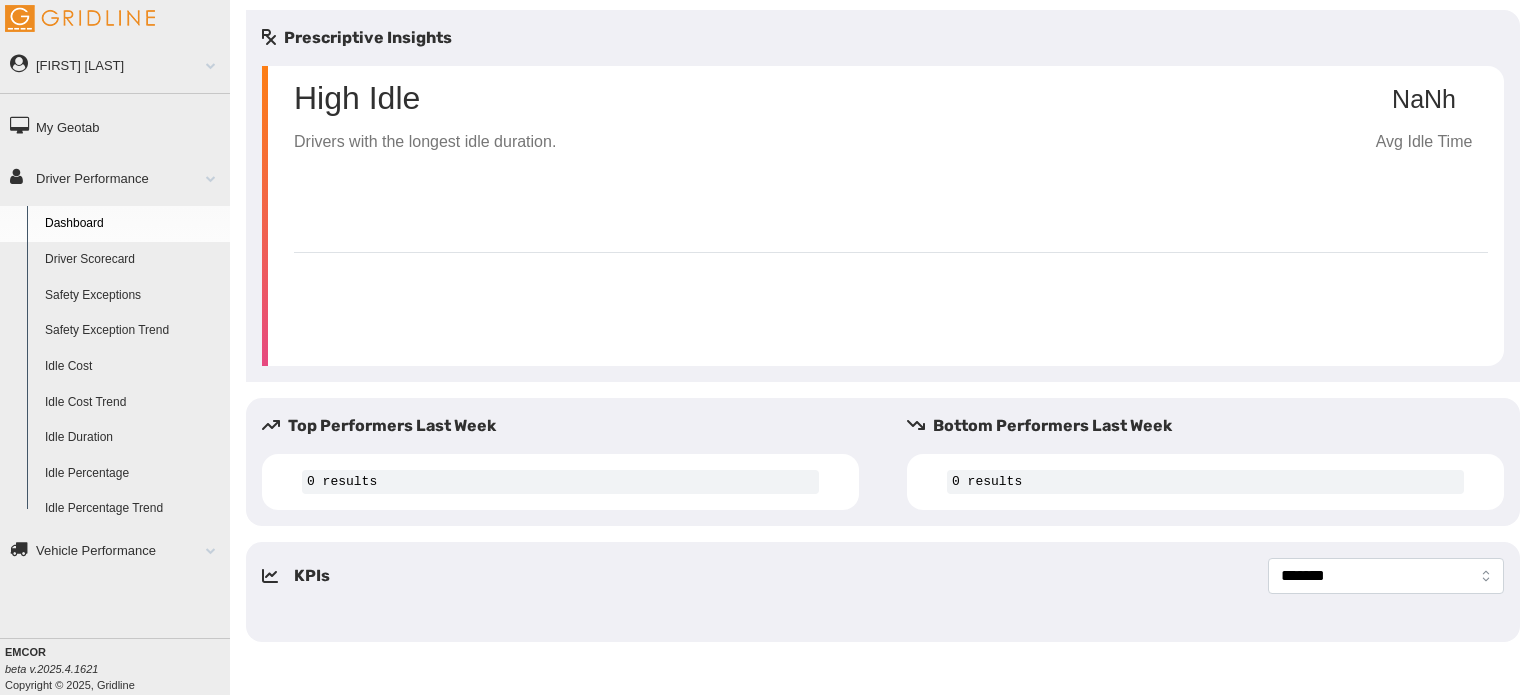 scroll, scrollTop: 0, scrollLeft: 0, axis: both 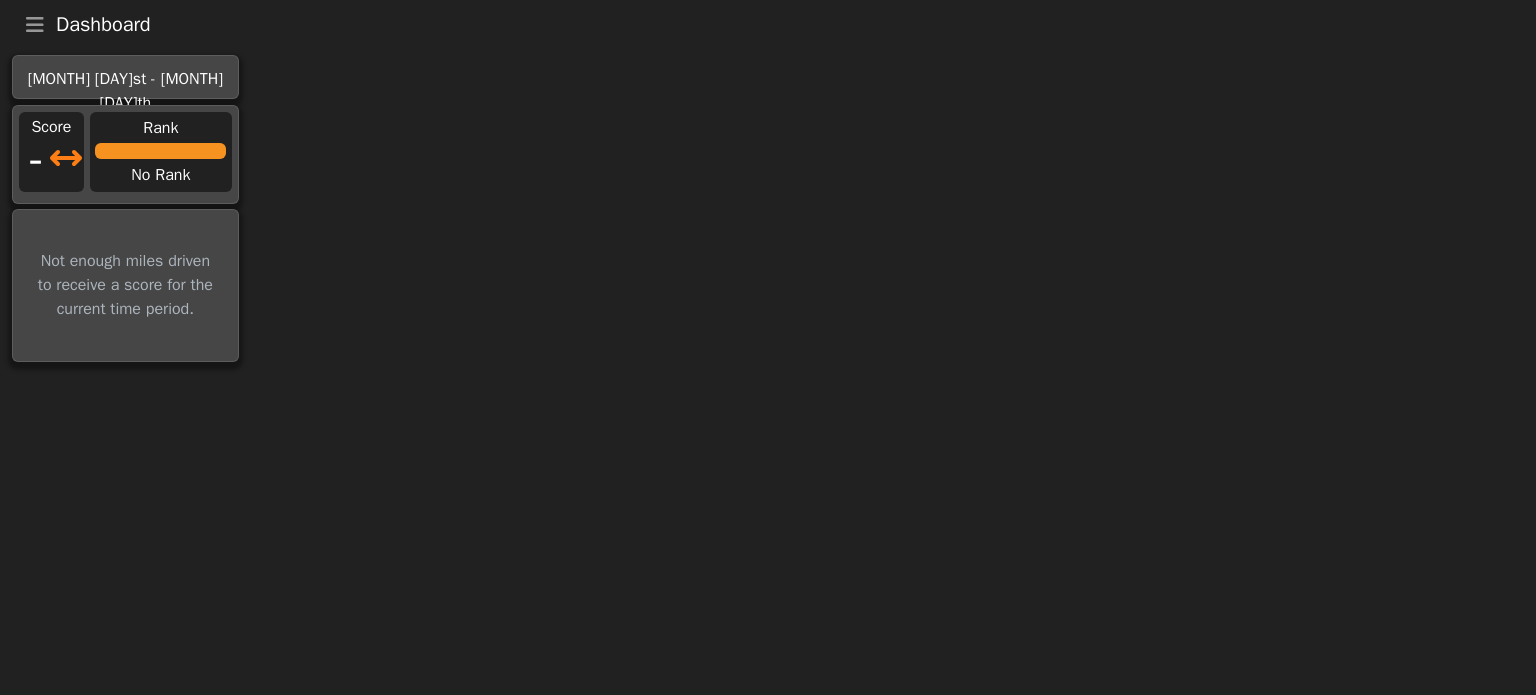 click on "[MONTH] [DAY] - [MONTH] [DAY]" at bounding box center [125, 91] 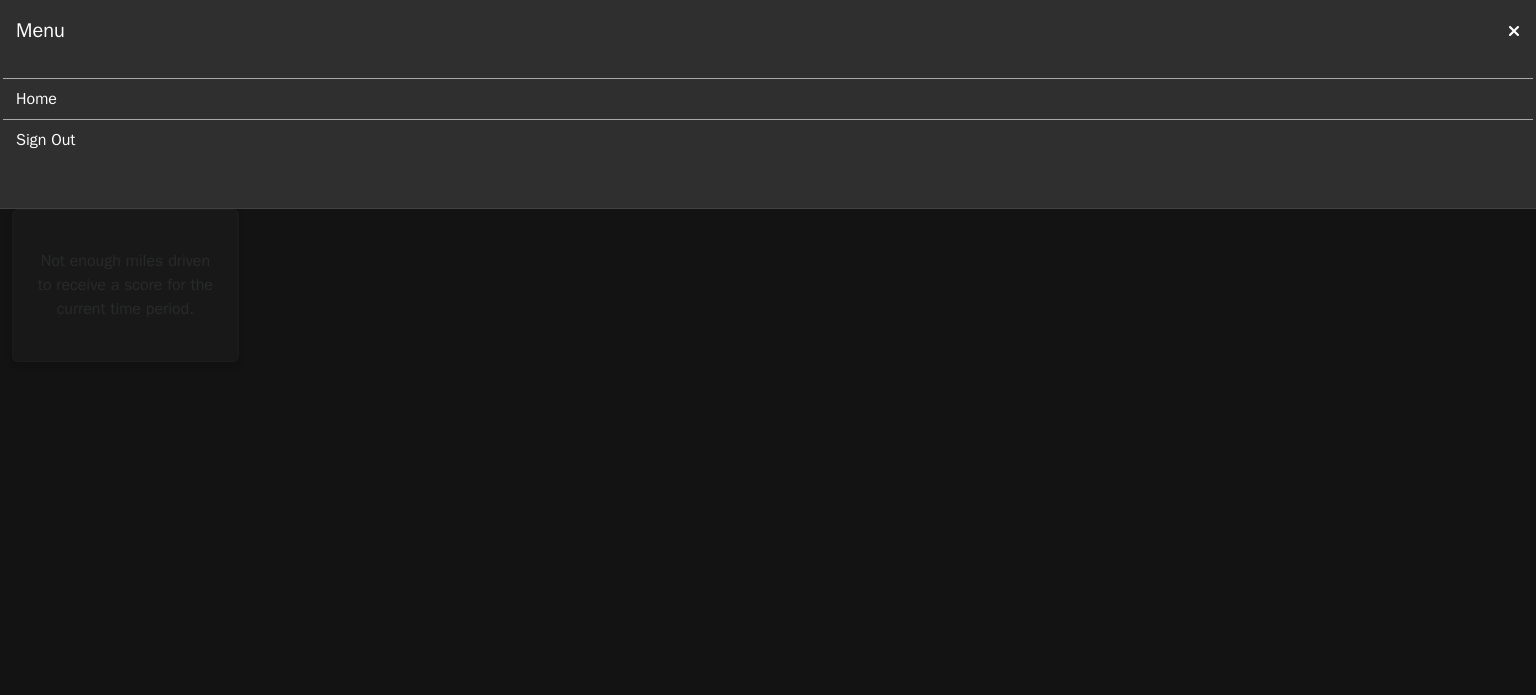 click at bounding box center [1514, 31] 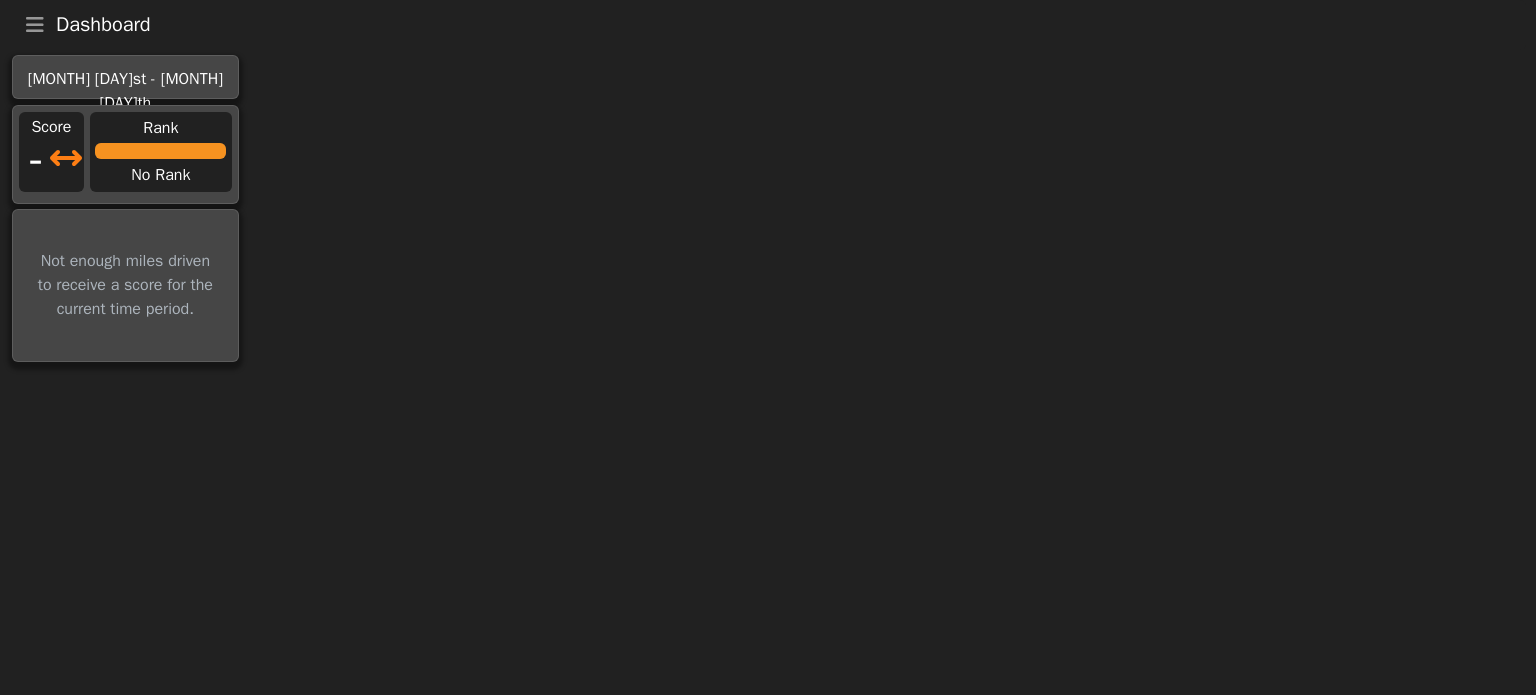 click at bounding box center [35, 25] 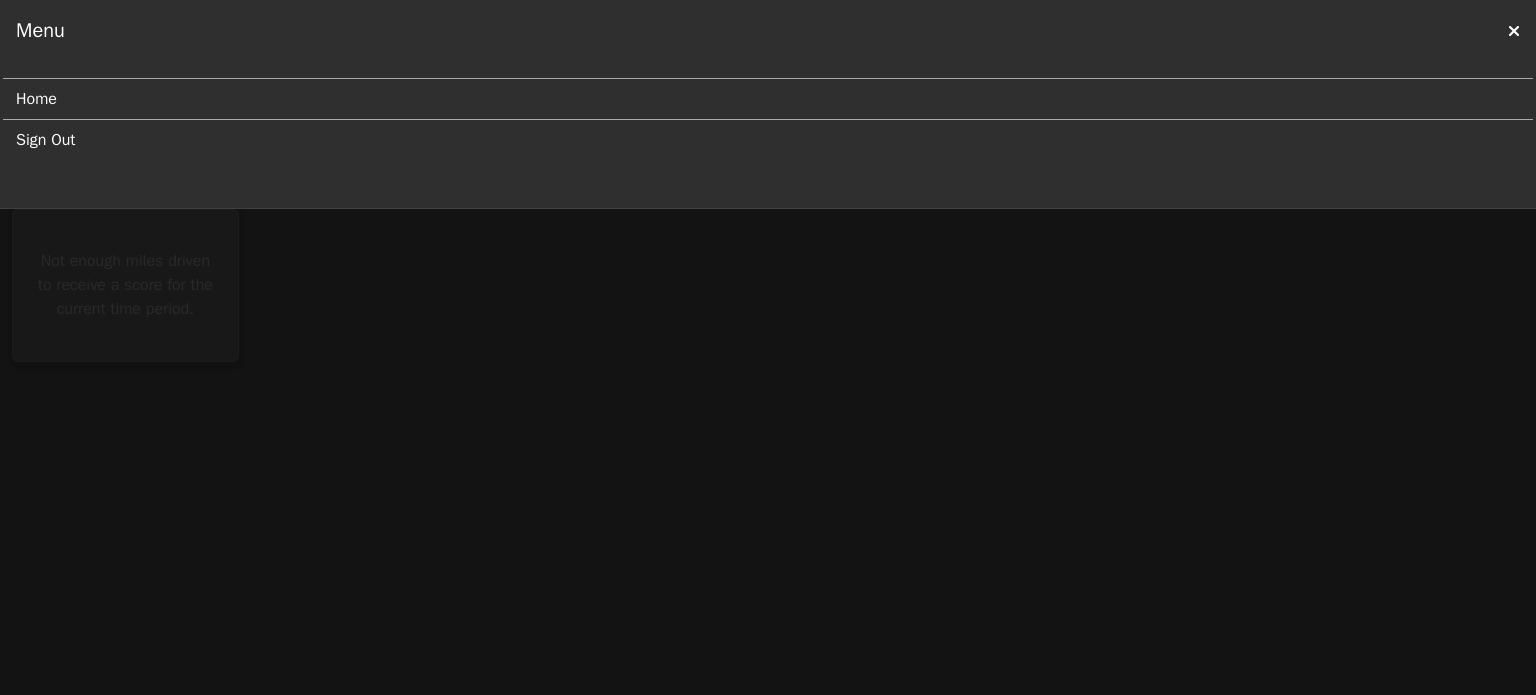 click on "Sign Out" at bounding box center [760, 99] 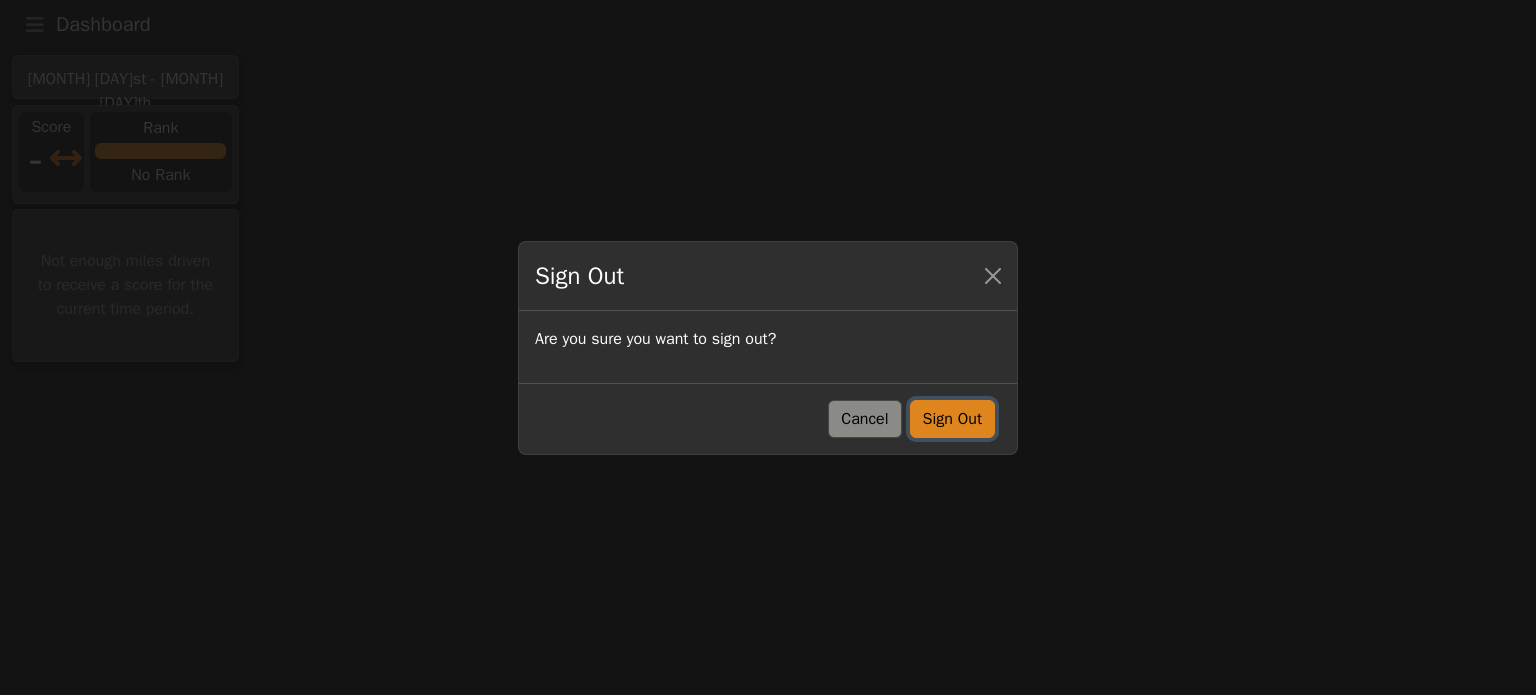 click on "Sign Out" at bounding box center (952, 419) 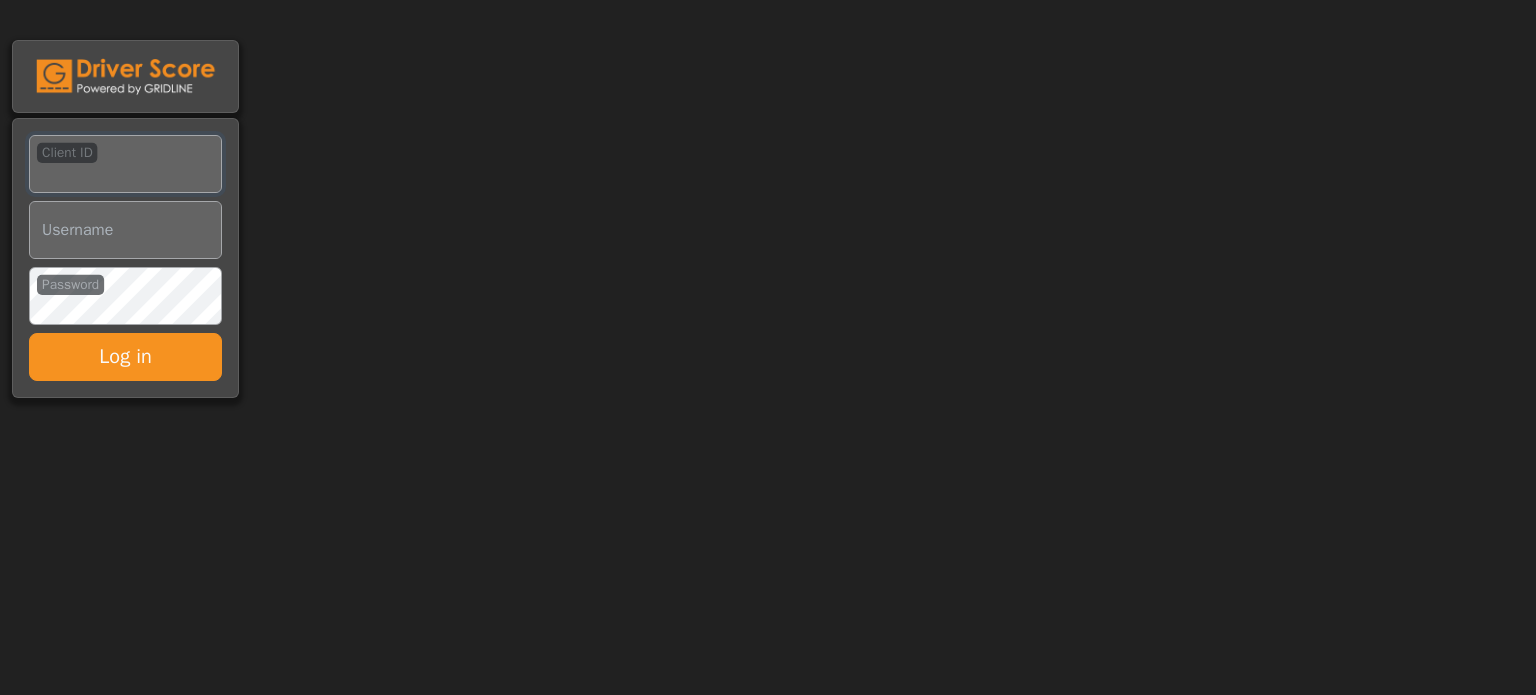 click on "[CLIENT_ID]" at bounding box center (125, 164) 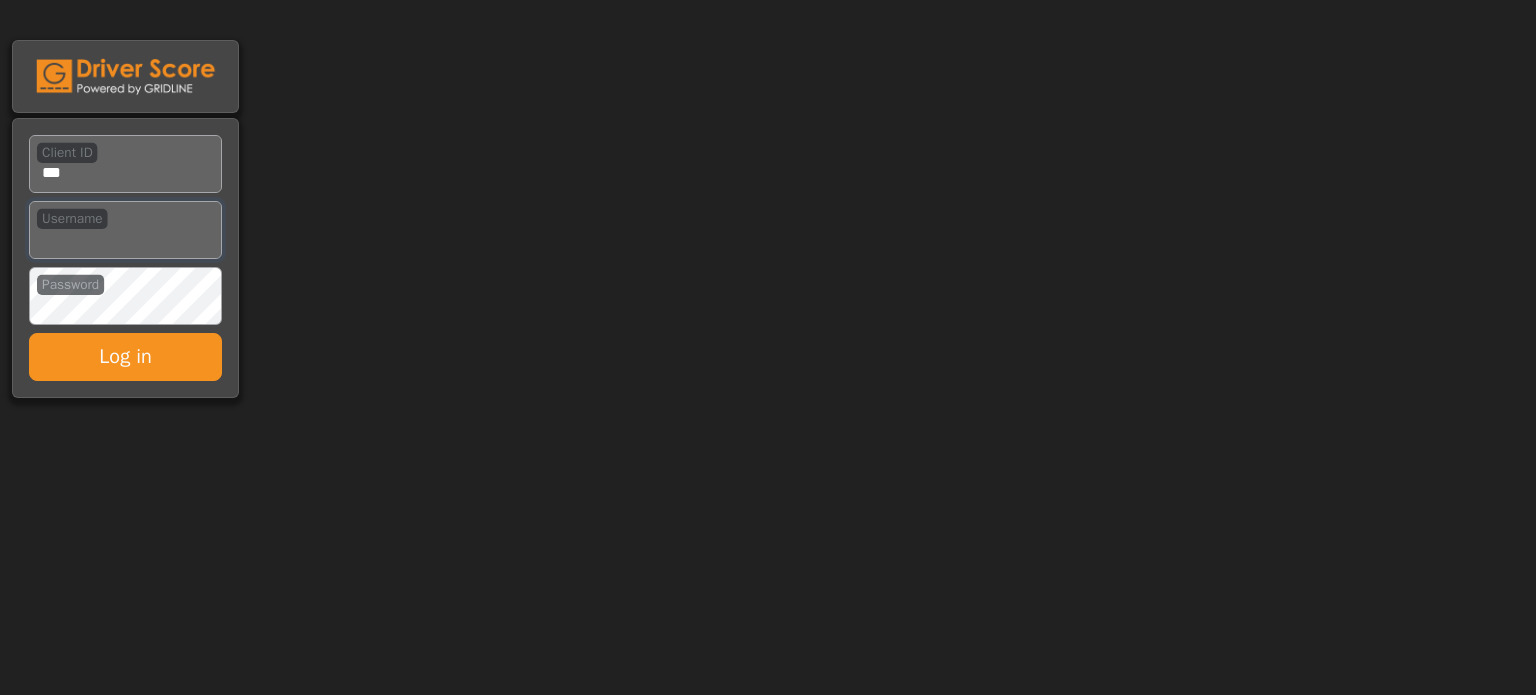 click on "[USERNAME]" at bounding box center [125, 230] 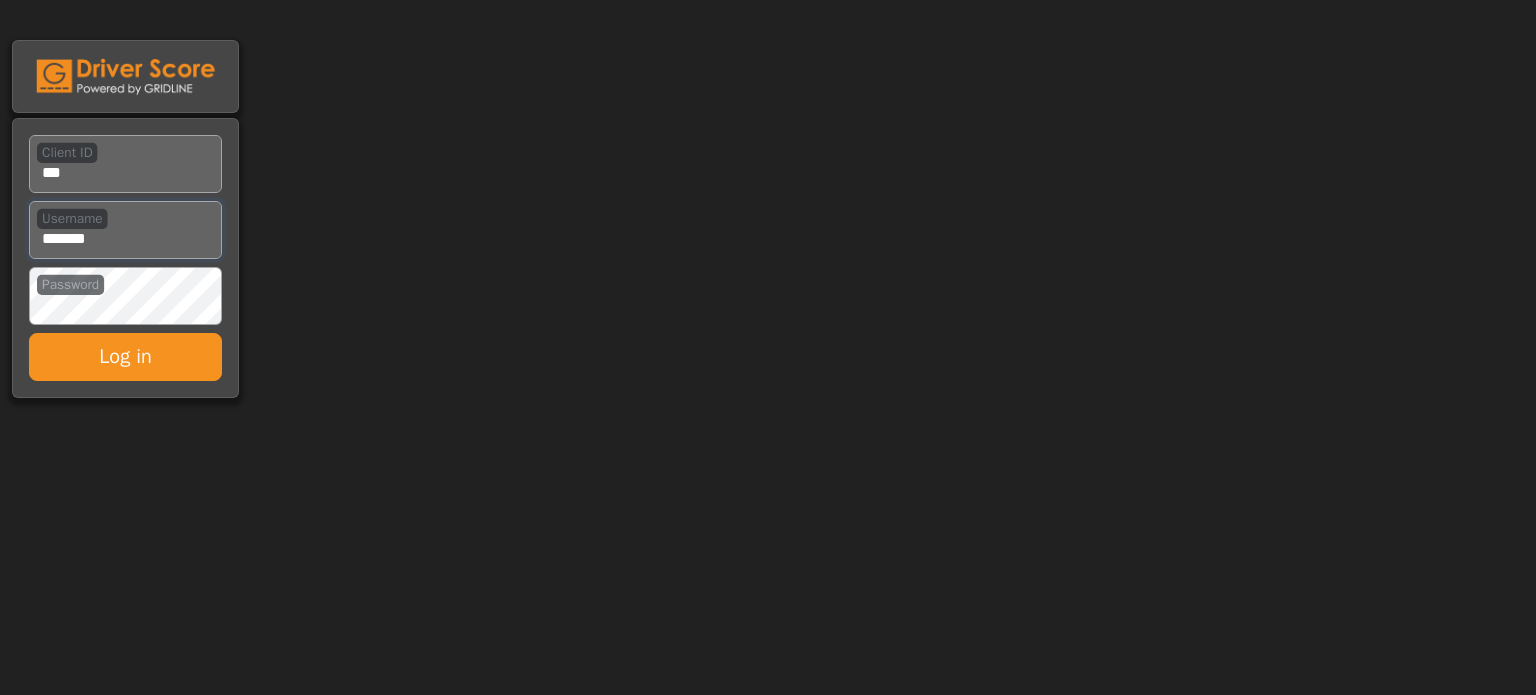 click on "[USERNAME]" at bounding box center (125, 230) 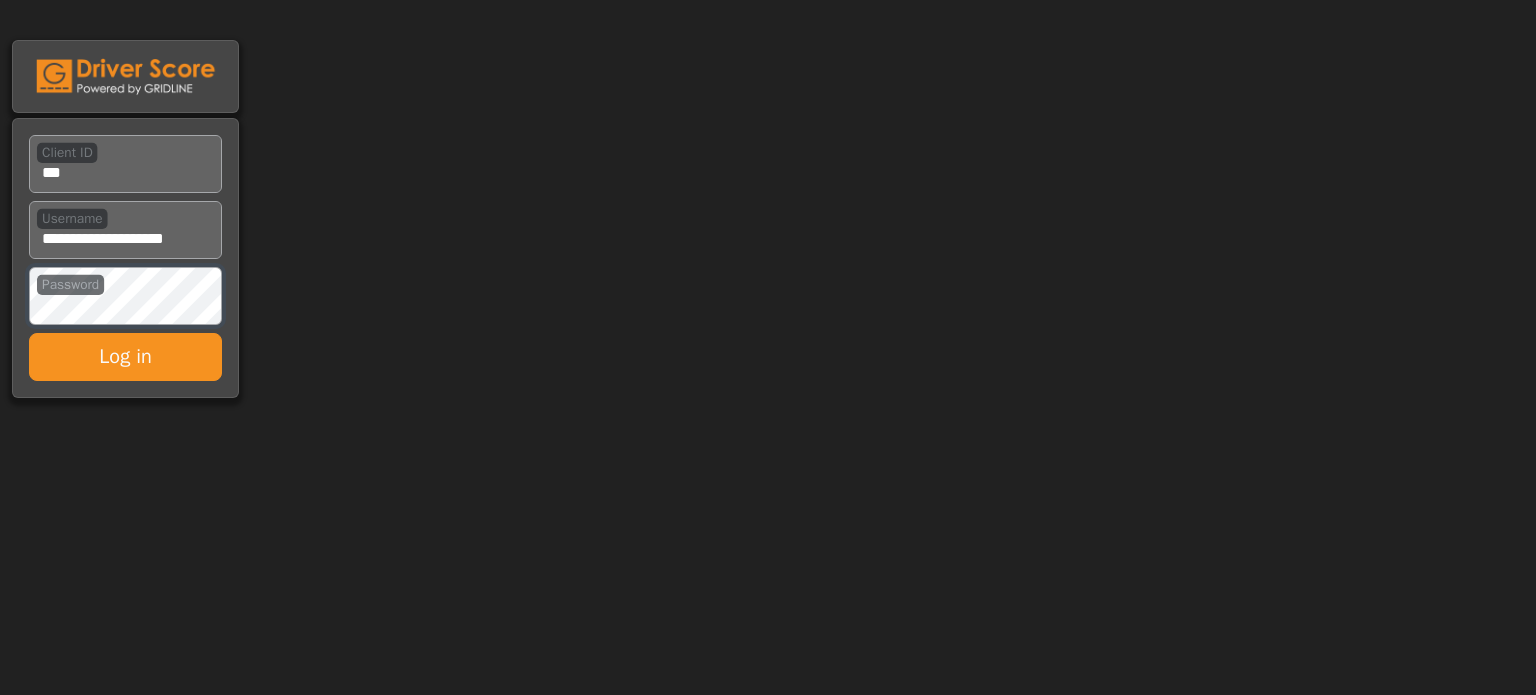 click on "Log in" at bounding box center (125, 357) 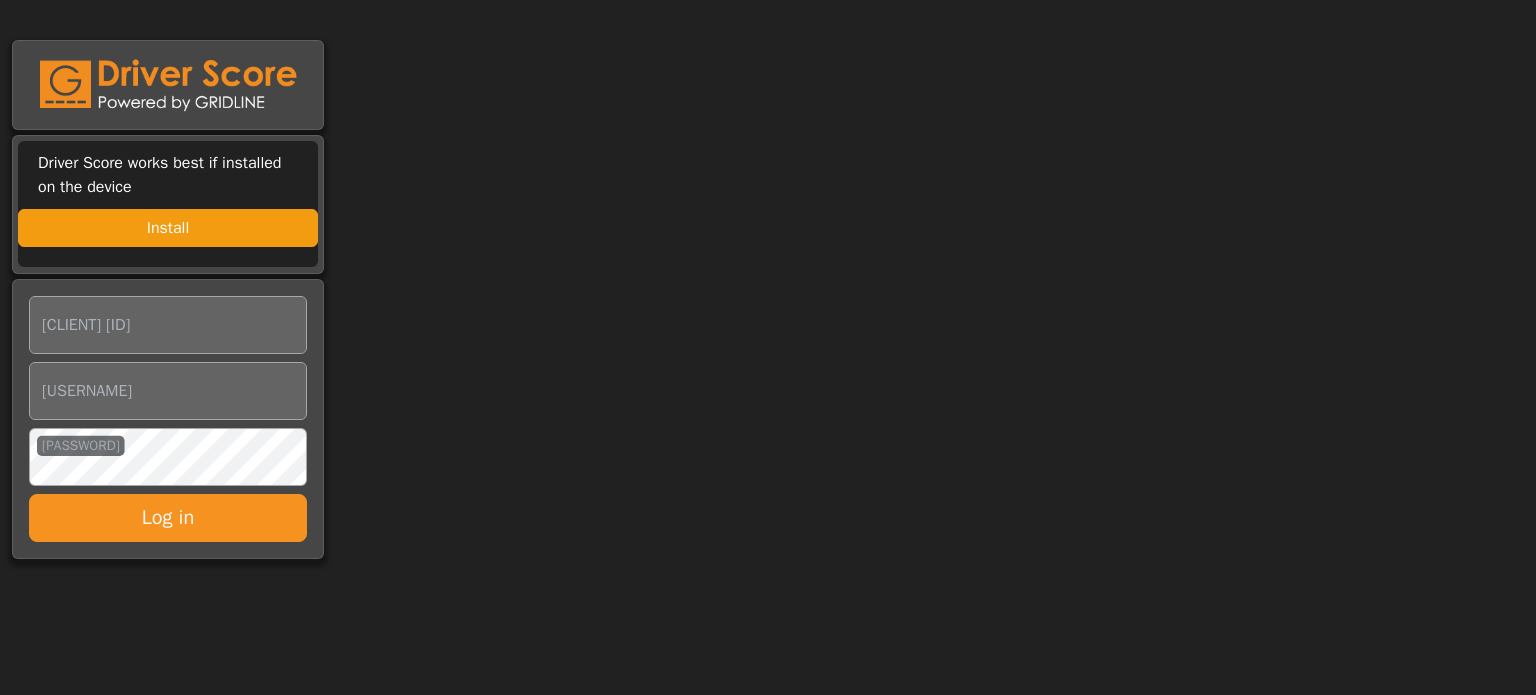 scroll, scrollTop: 0, scrollLeft: 0, axis: both 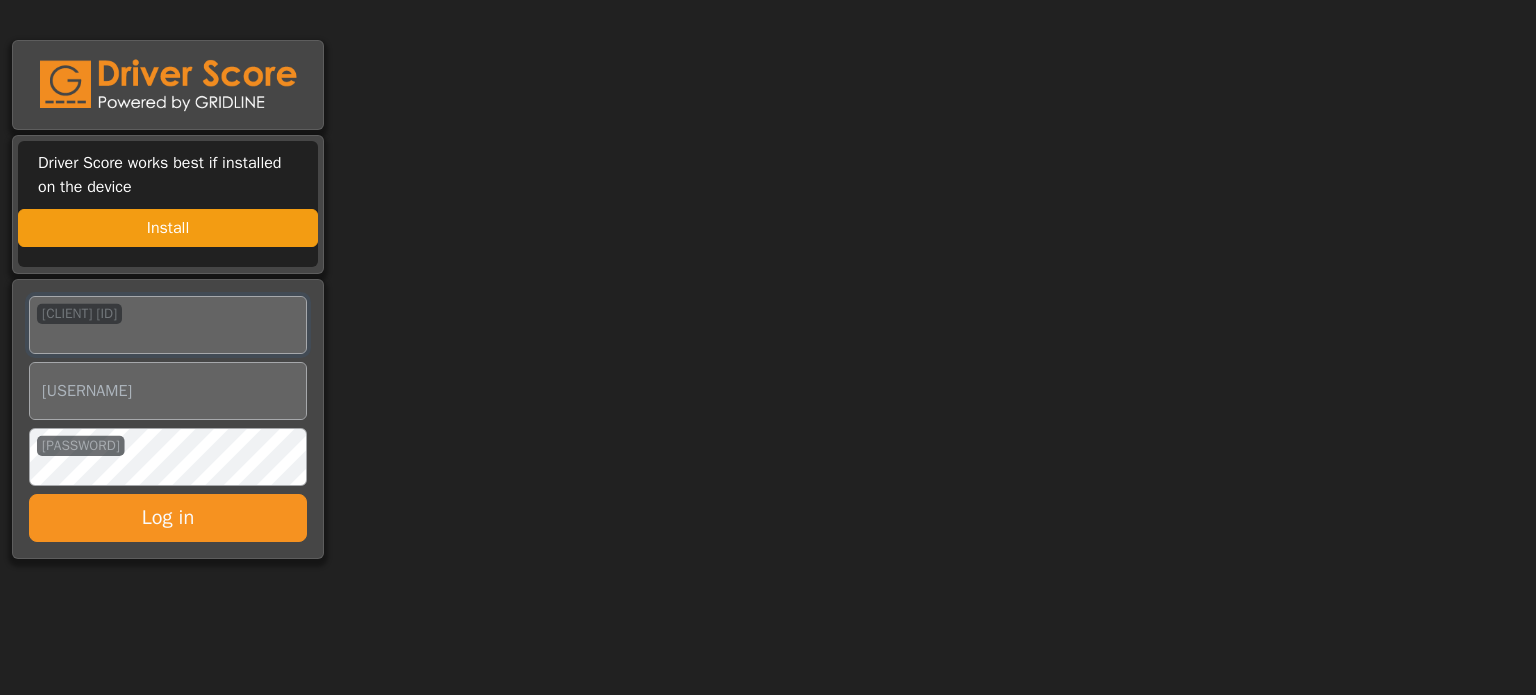click on "[CLIENT_ID]" at bounding box center [168, 325] 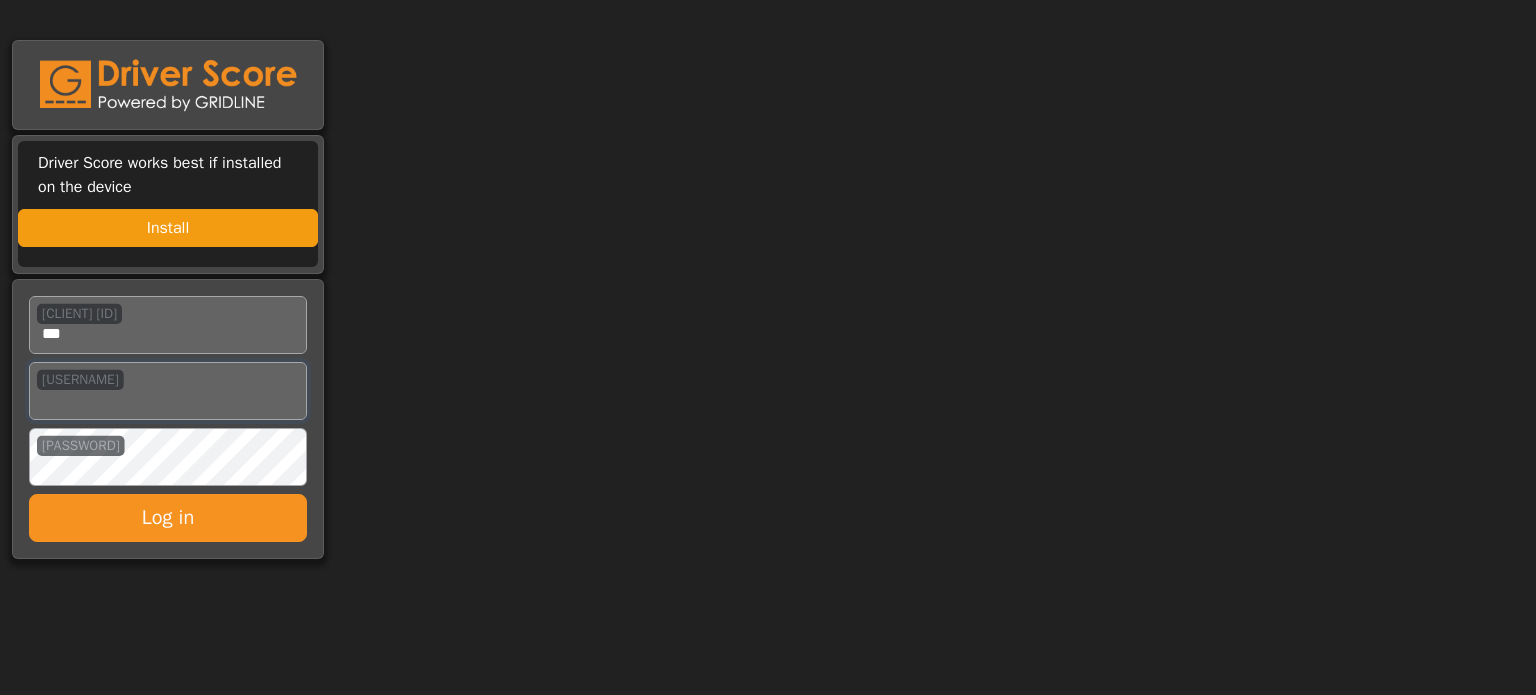 click on "[USERNAME]" at bounding box center [168, 391] 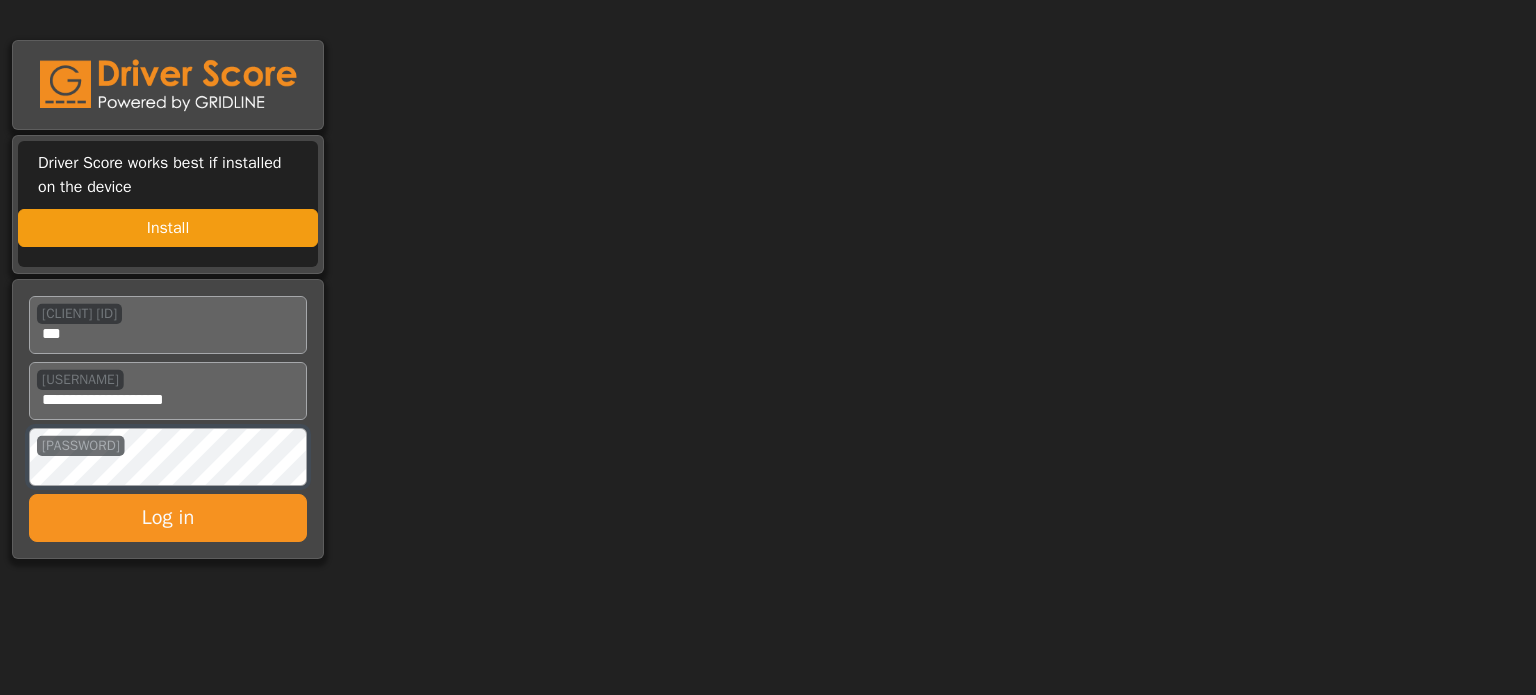 click on "Log in" at bounding box center (168, 518) 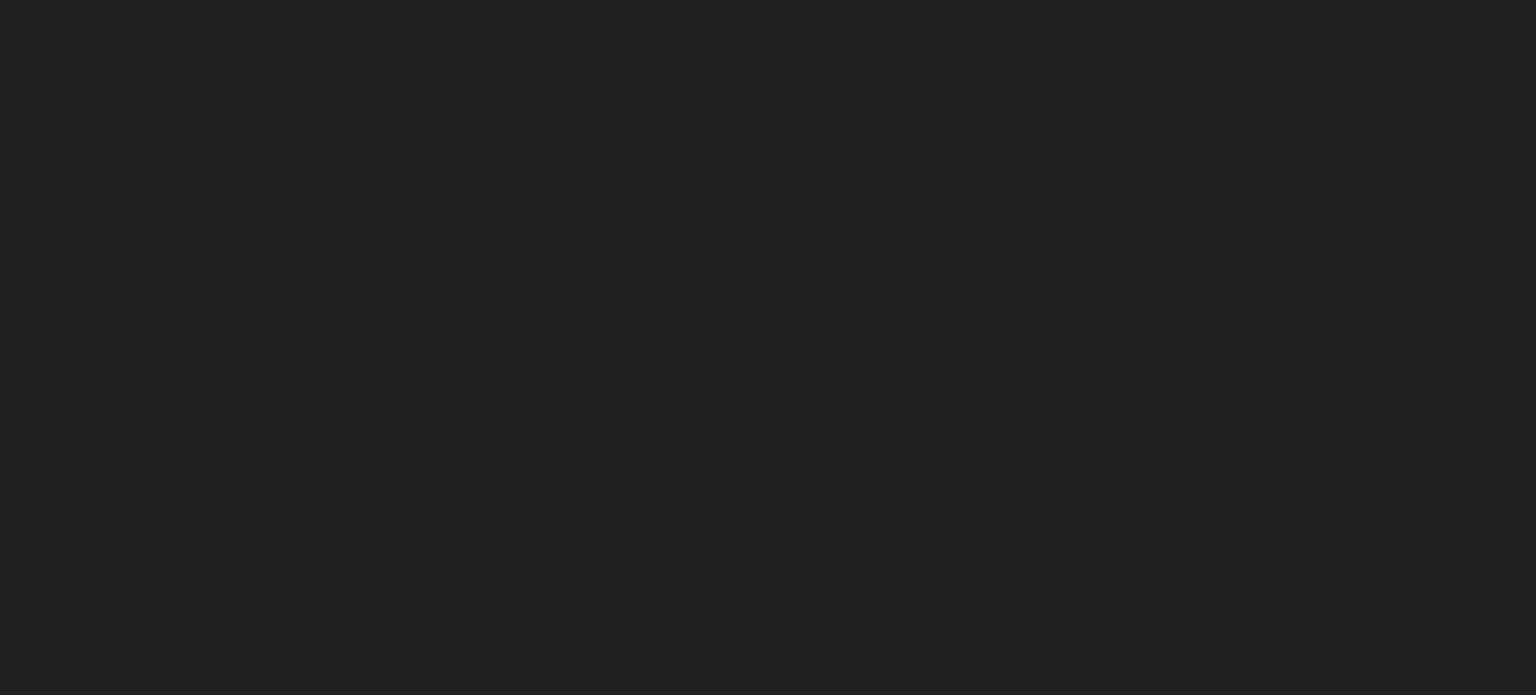 scroll, scrollTop: 0, scrollLeft: 0, axis: both 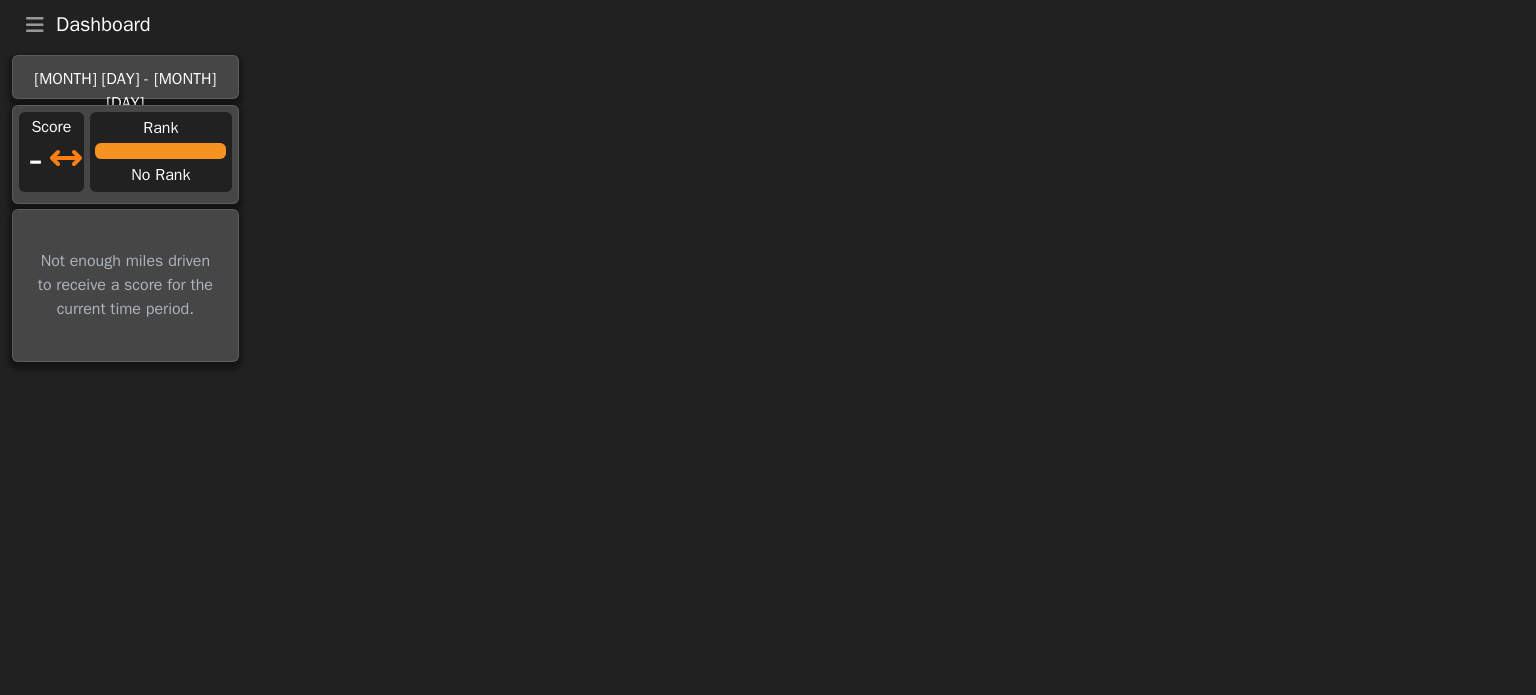 click on "Score -" at bounding box center (54, 152) 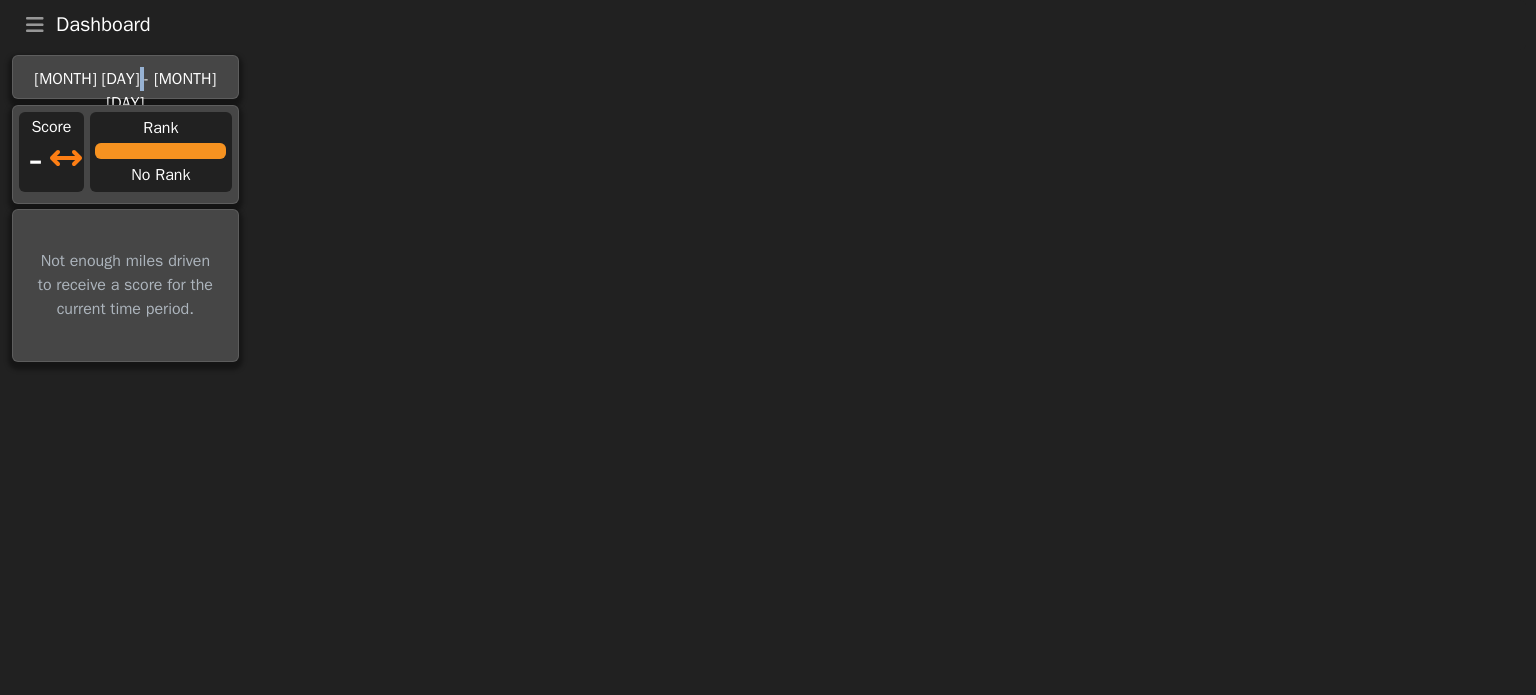 click at bounding box center (35, 25) 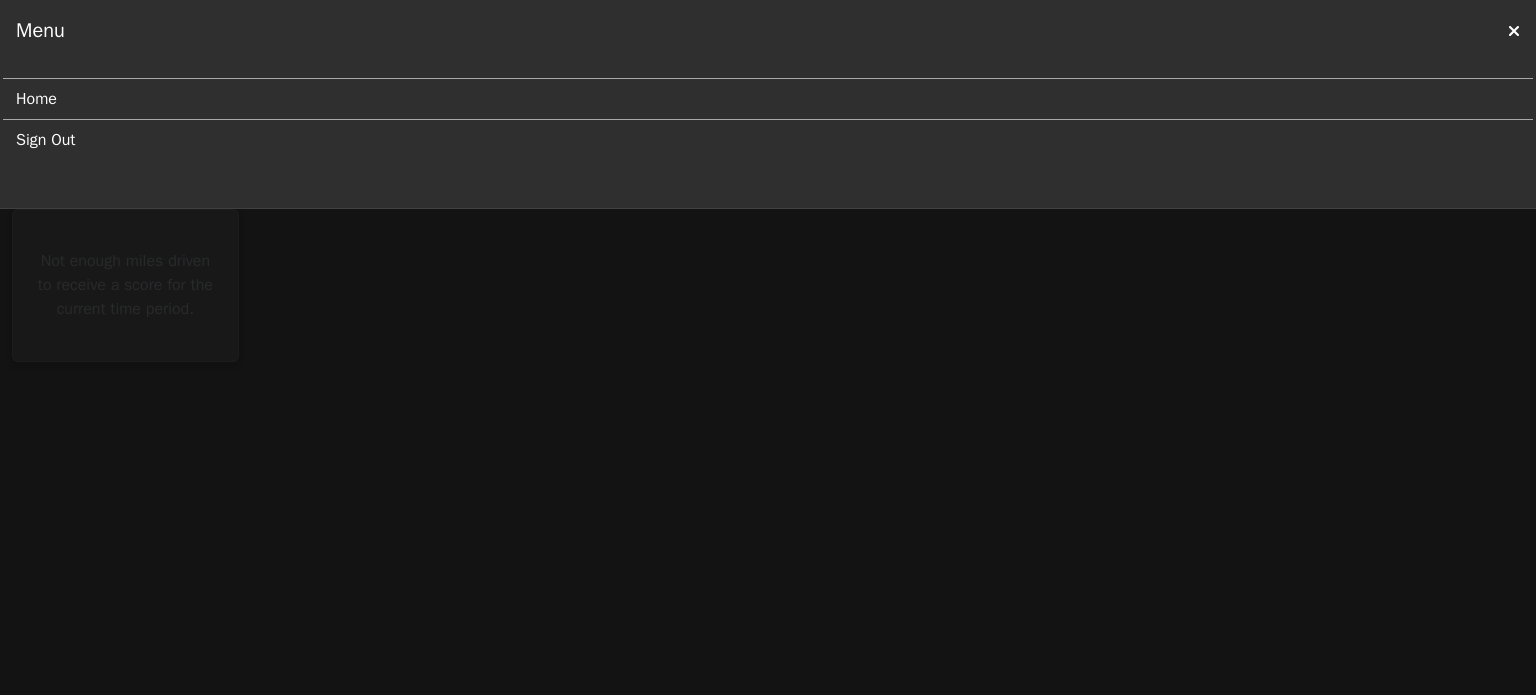 click on "Home" at bounding box center [760, 99] 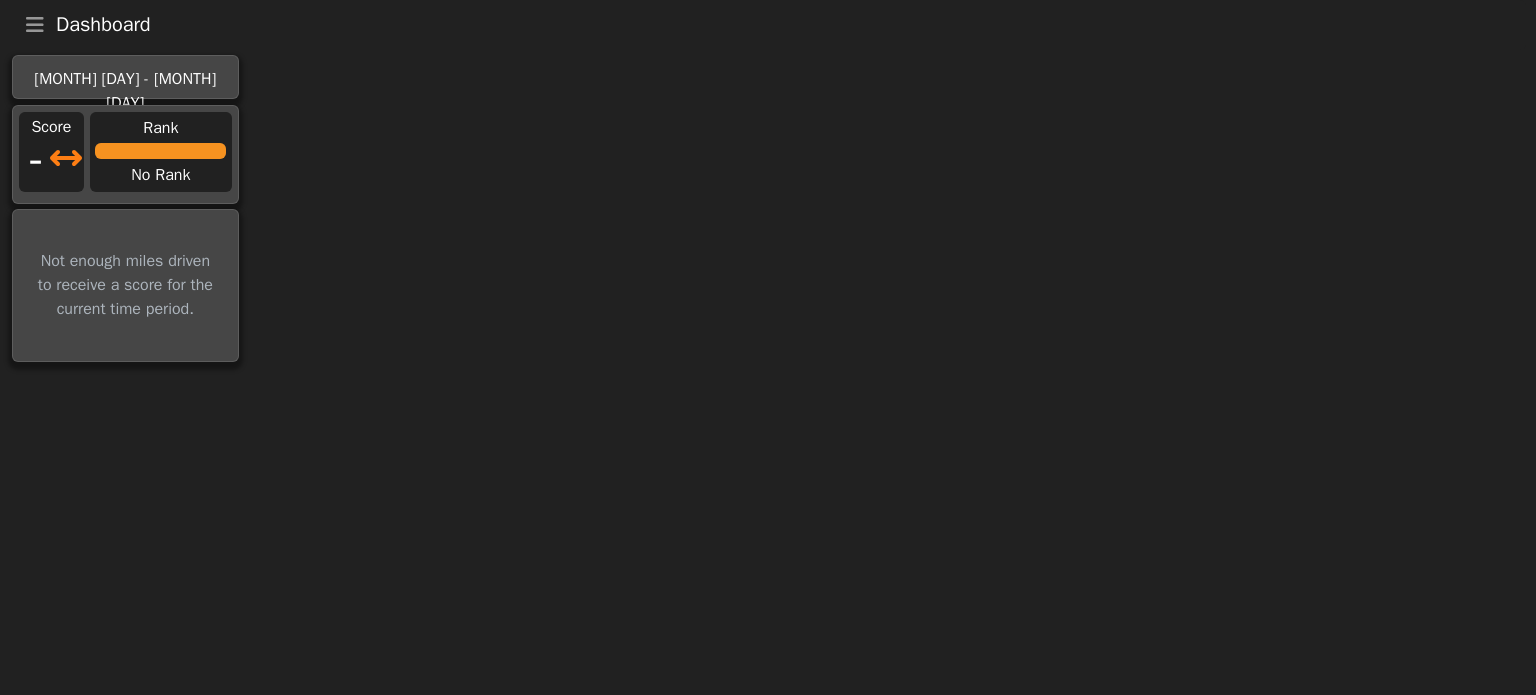 drag, startPoint x: 133, startPoint y: 317, endPoint x: 112, endPoint y: 355, distance: 43.416588 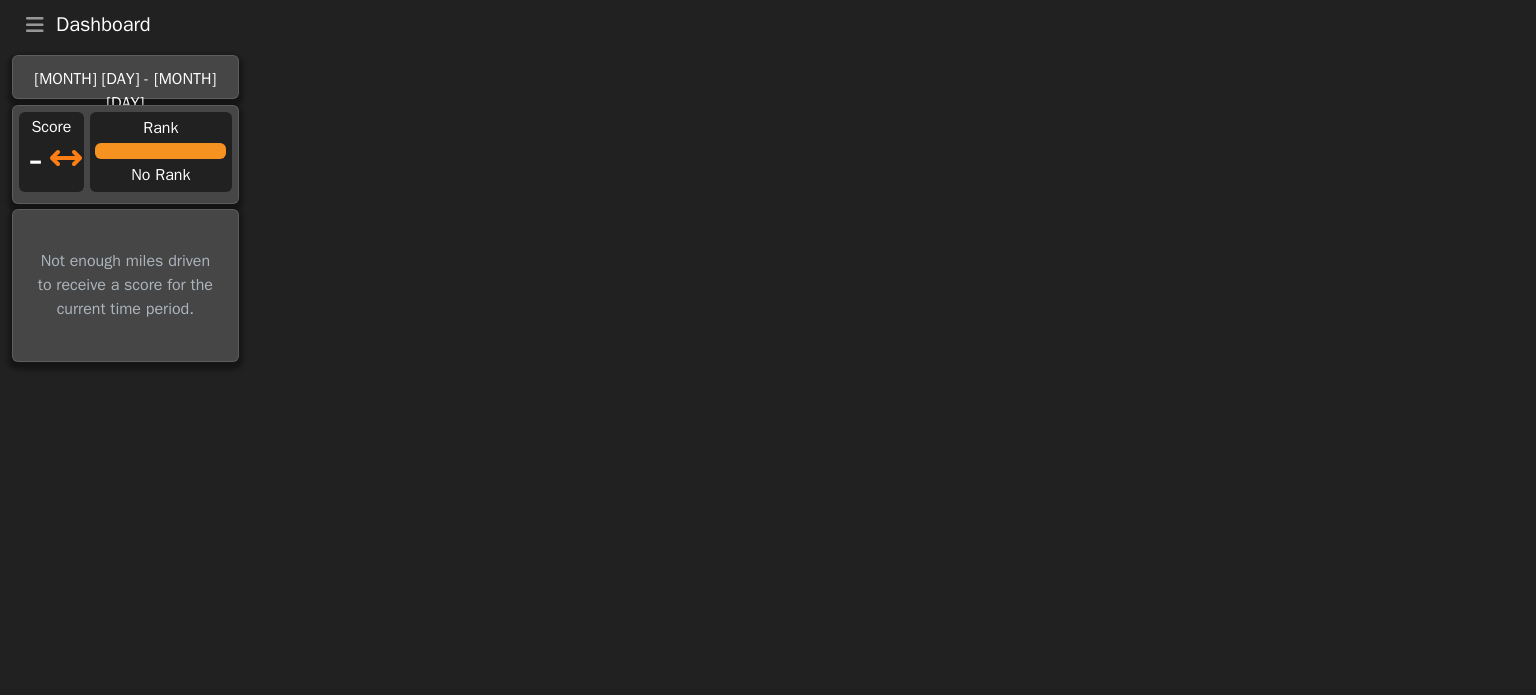 click at bounding box center [35, 25] 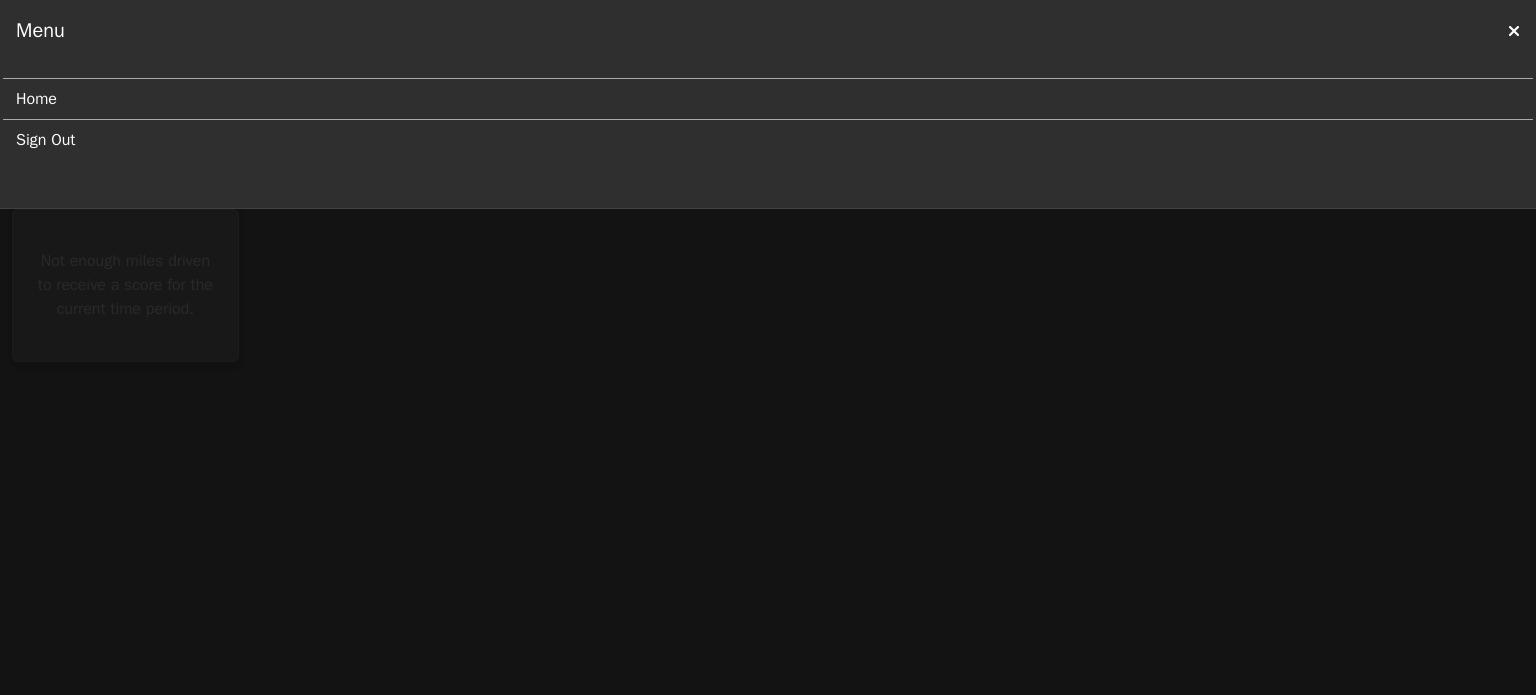click on "Menu" at bounding box center (40, 31) 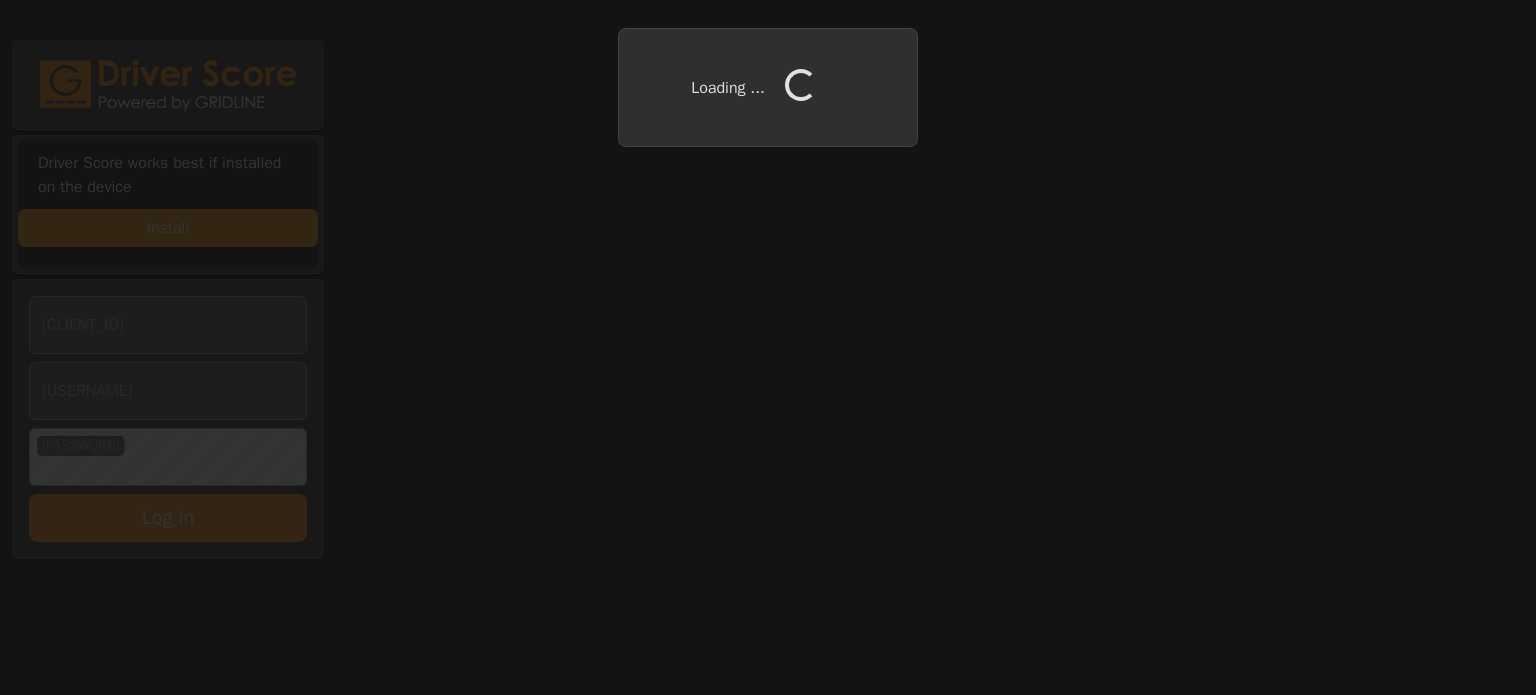 scroll, scrollTop: 0, scrollLeft: 0, axis: both 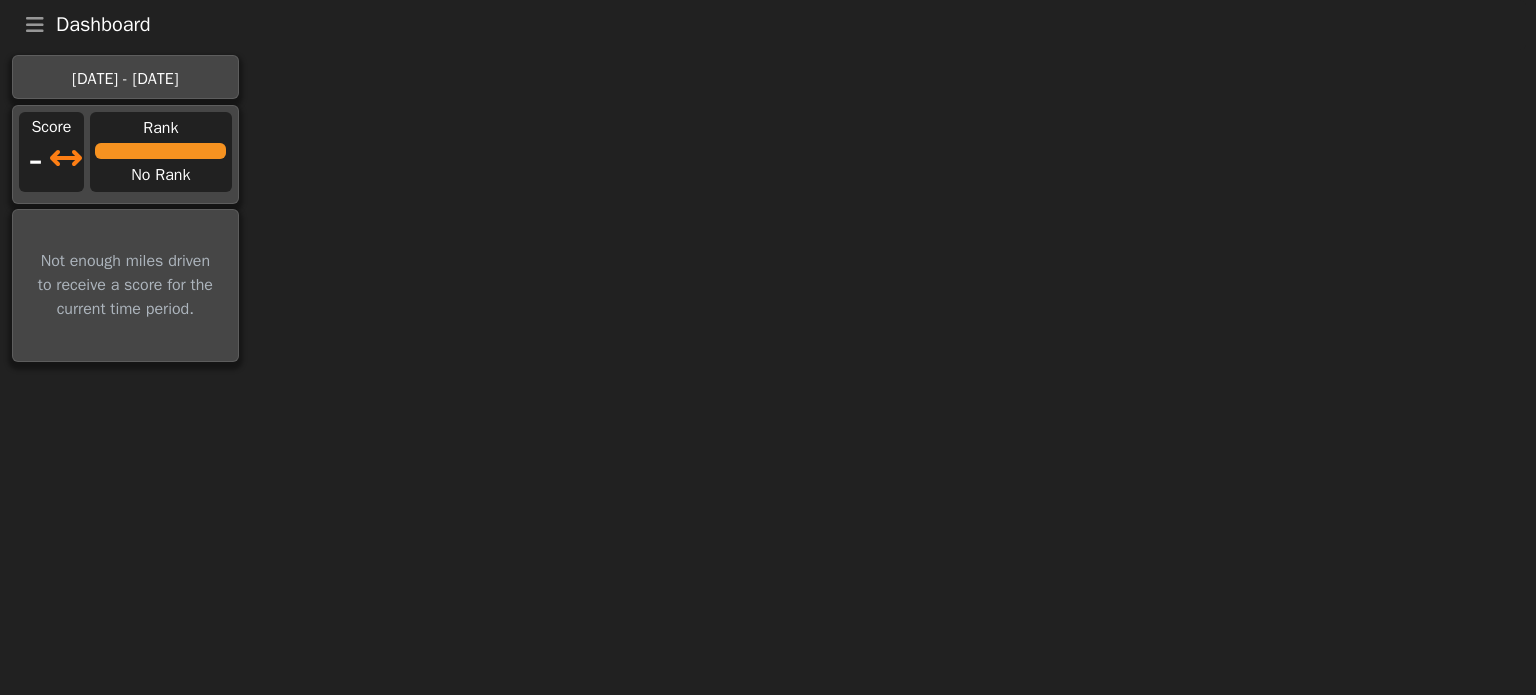 click at bounding box center [66, 158] 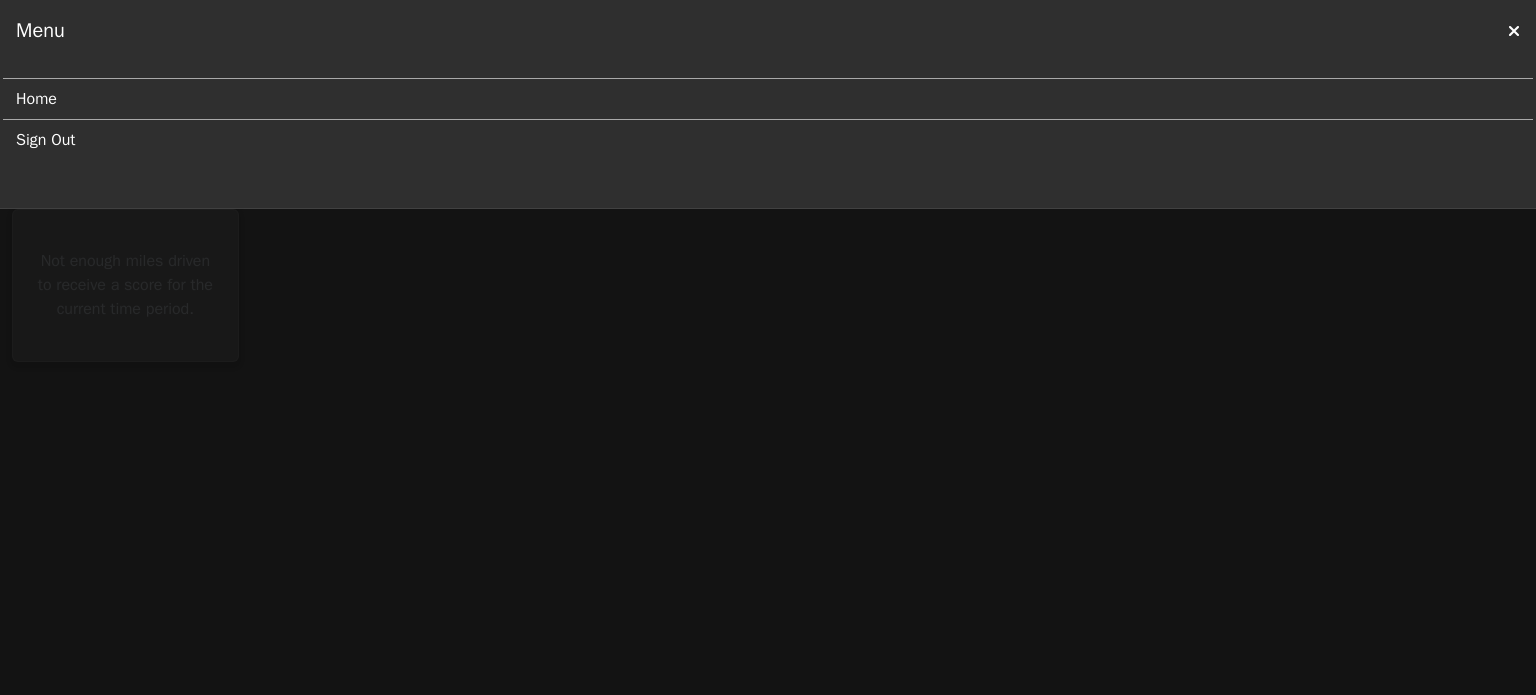 click at bounding box center (1514, 31) 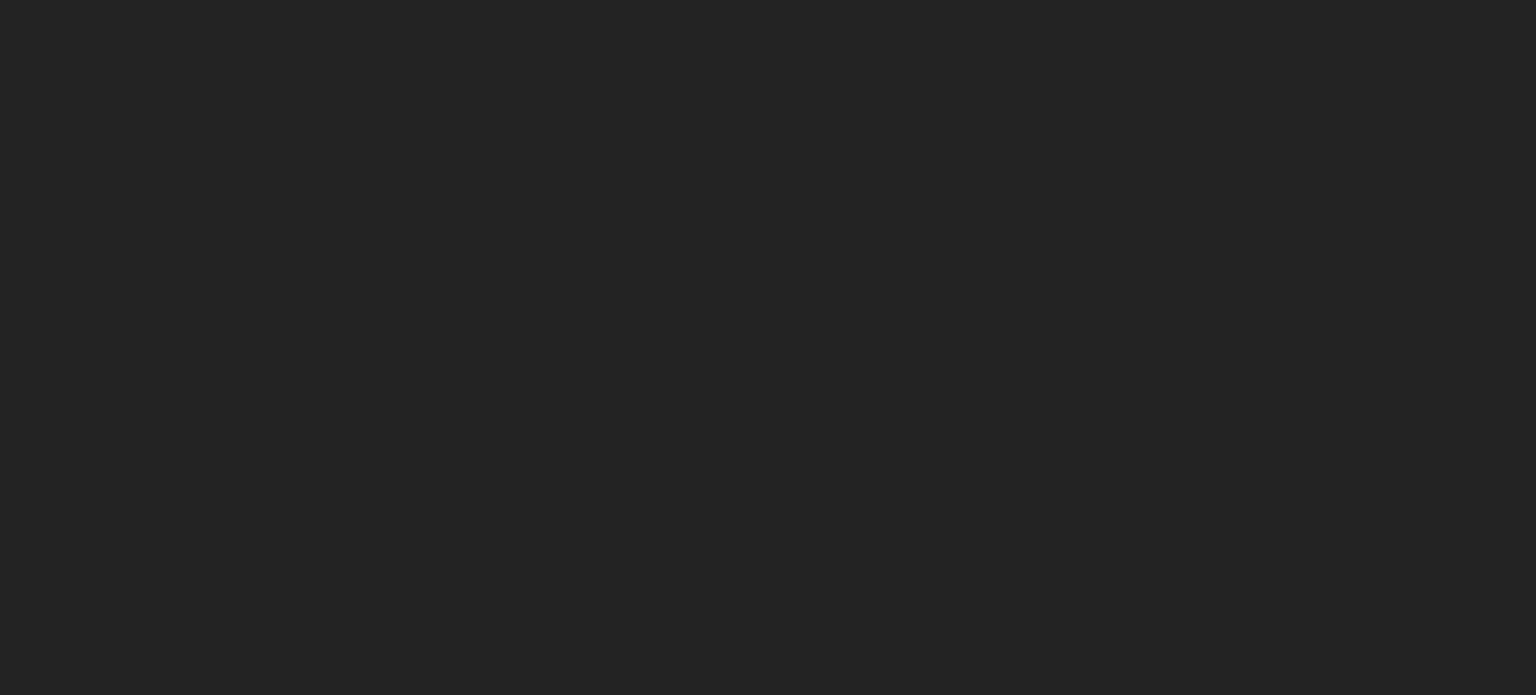 scroll, scrollTop: 0, scrollLeft: 0, axis: both 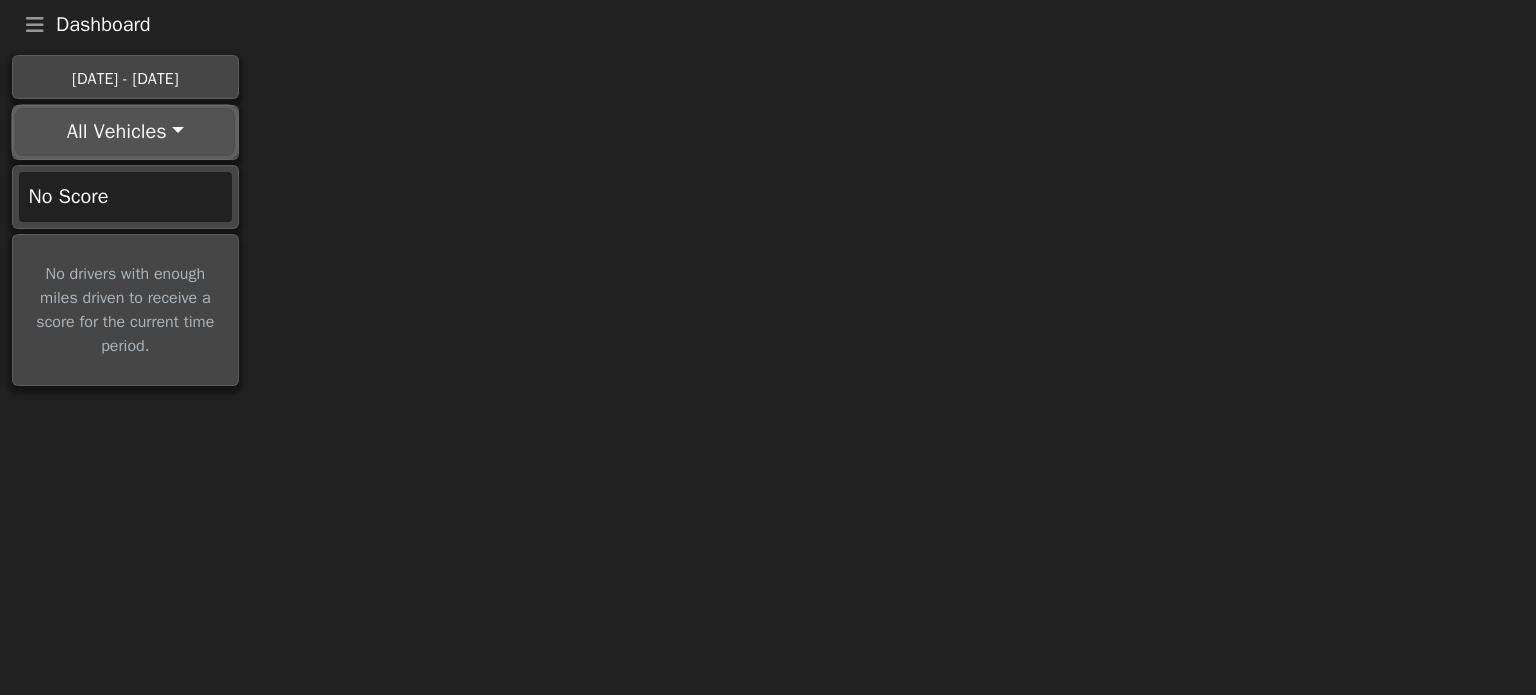 click on "All Vehicles" at bounding box center [125, 132] 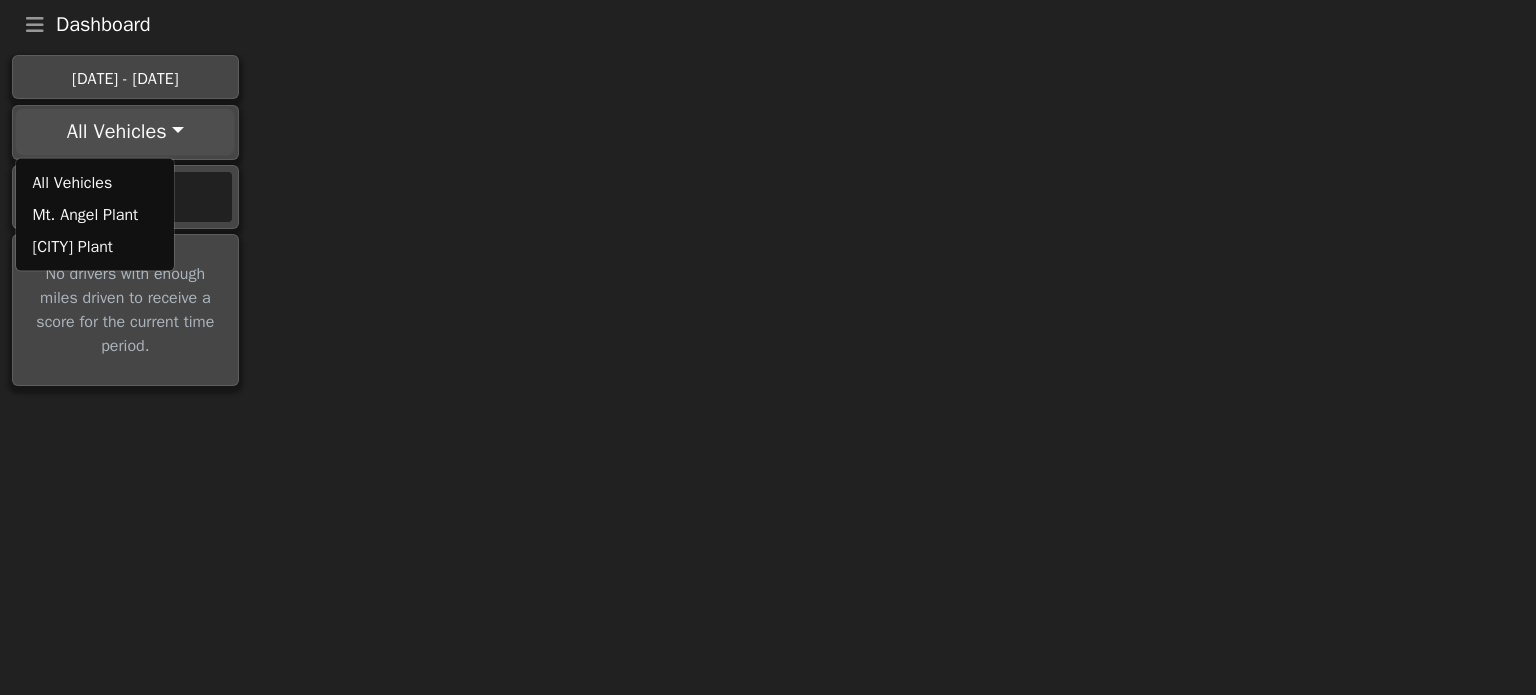 click on "All Vehicles Mt. Angel Plant Tumwater Plant" at bounding box center (95, 215) 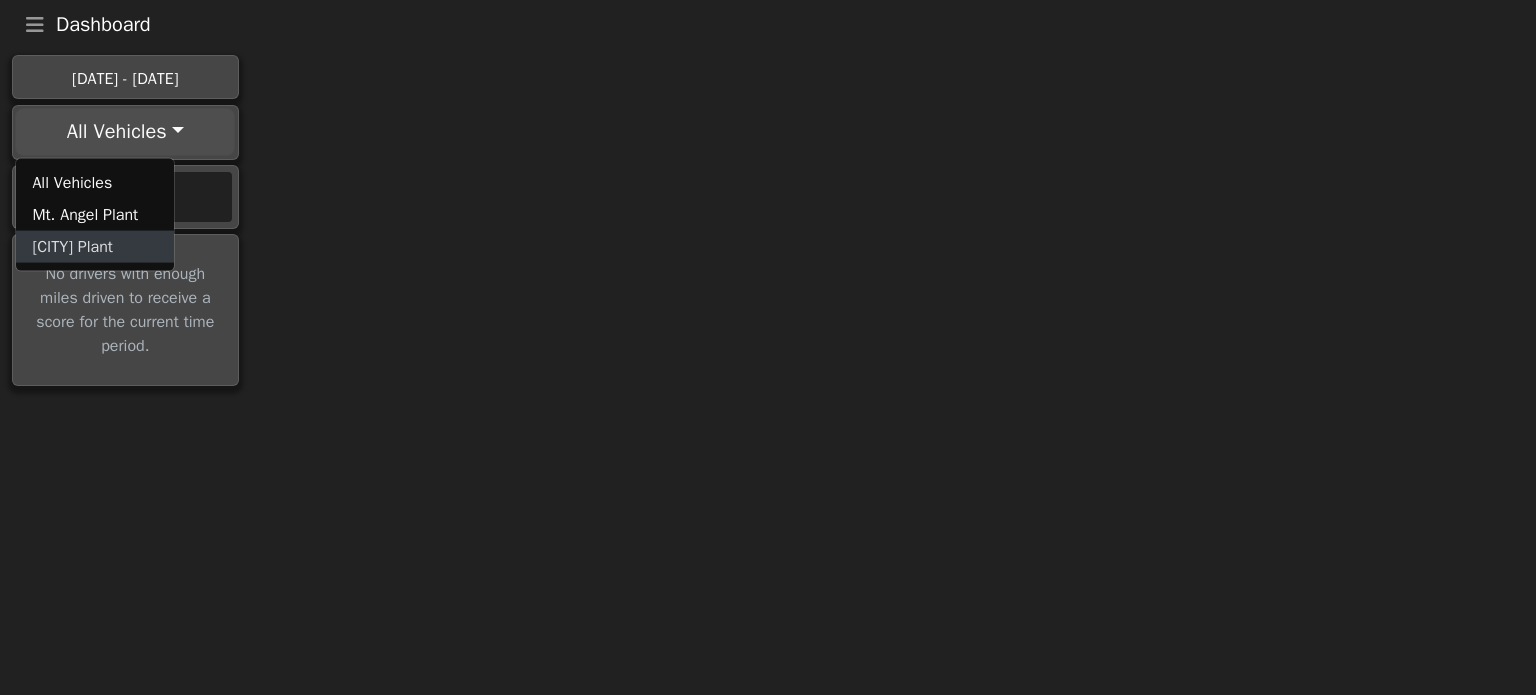 click on "Tumwater Plant" at bounding box center [95, 247] 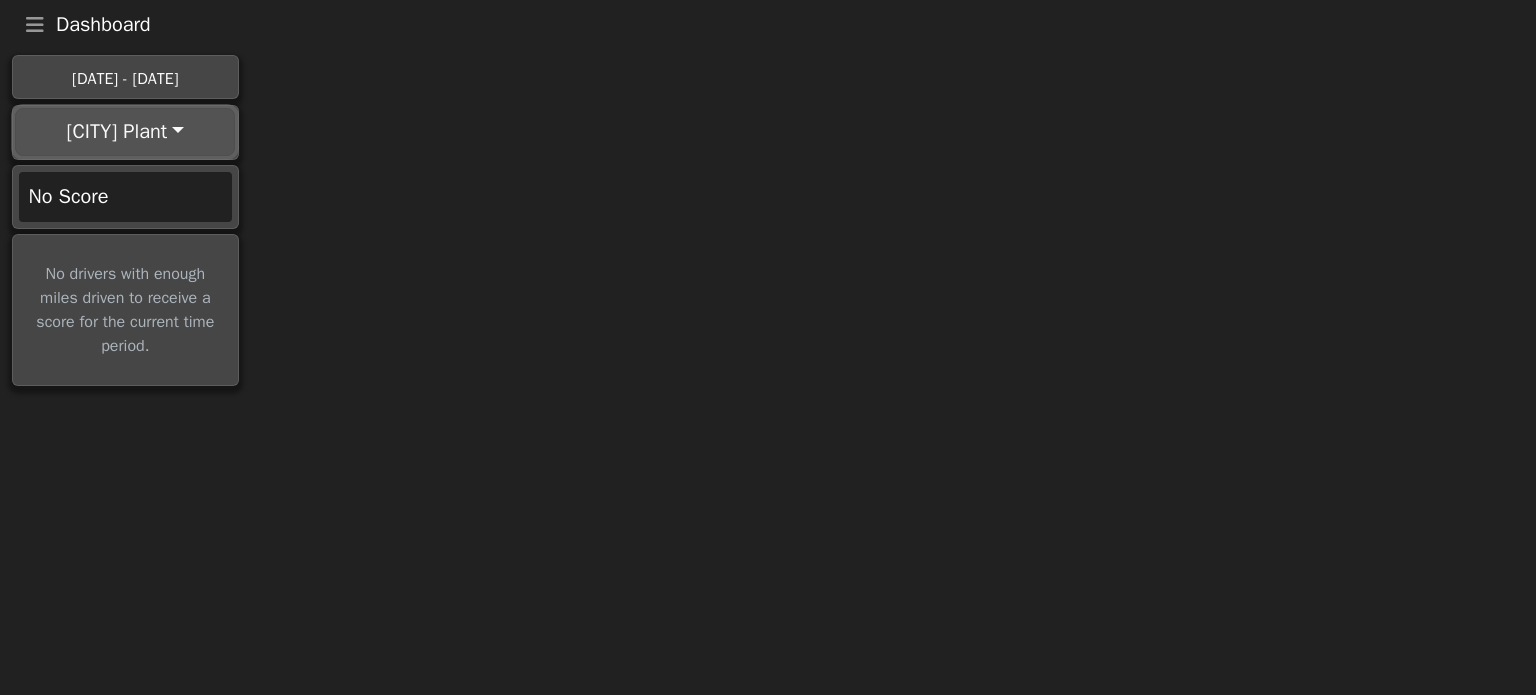 click on "Tumwater Plant" at bounding box center [125, 132] 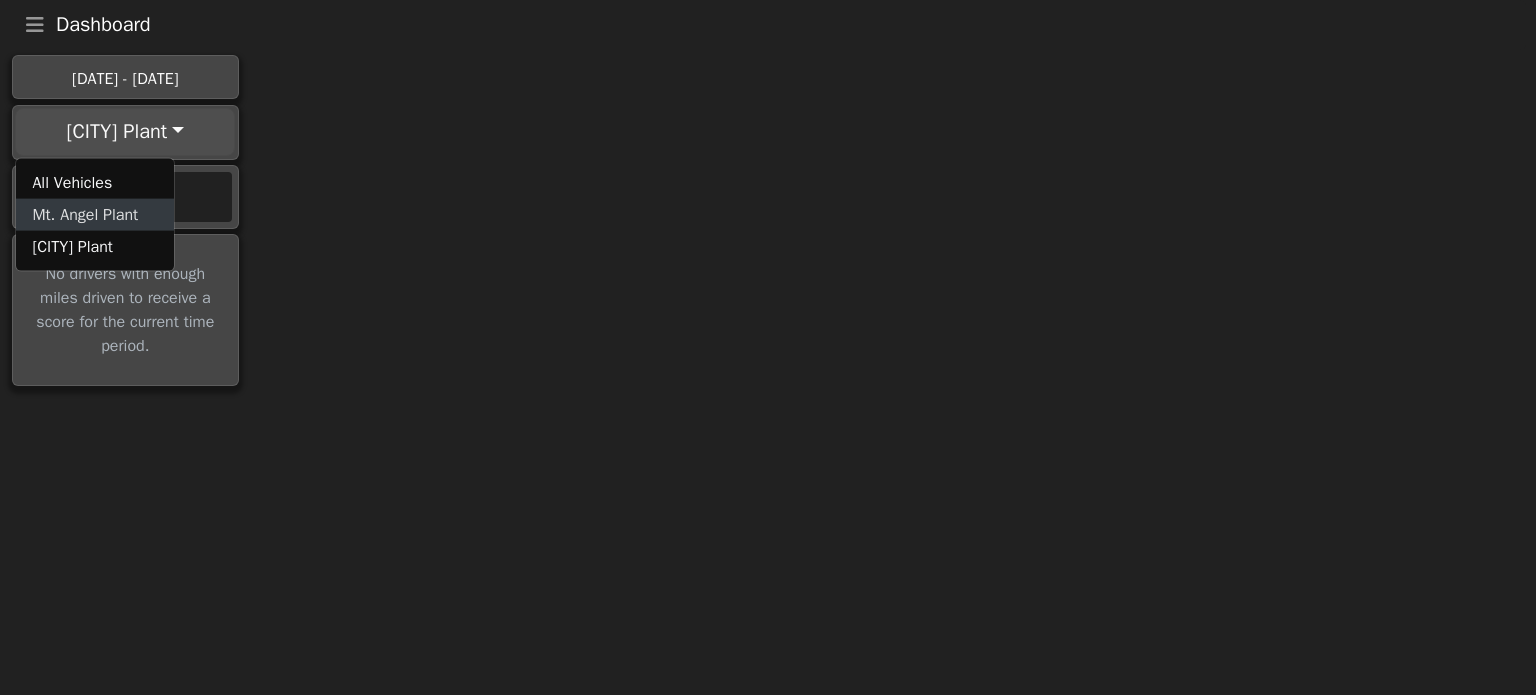 click on "Mt. Angel Plant" at bounding box center (95, 215) 